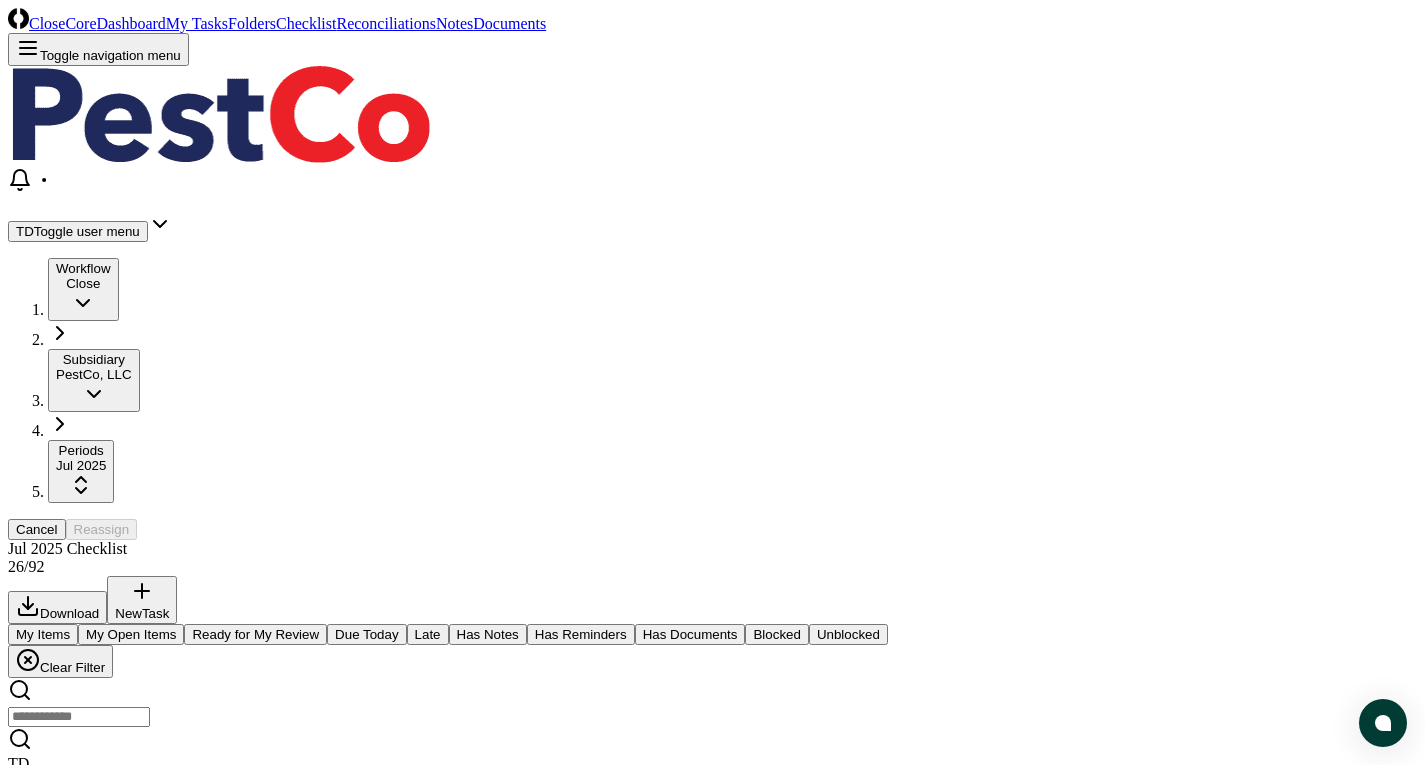 scroll, scrollTop: 1200, scrollLeft: 0, axis: vertical 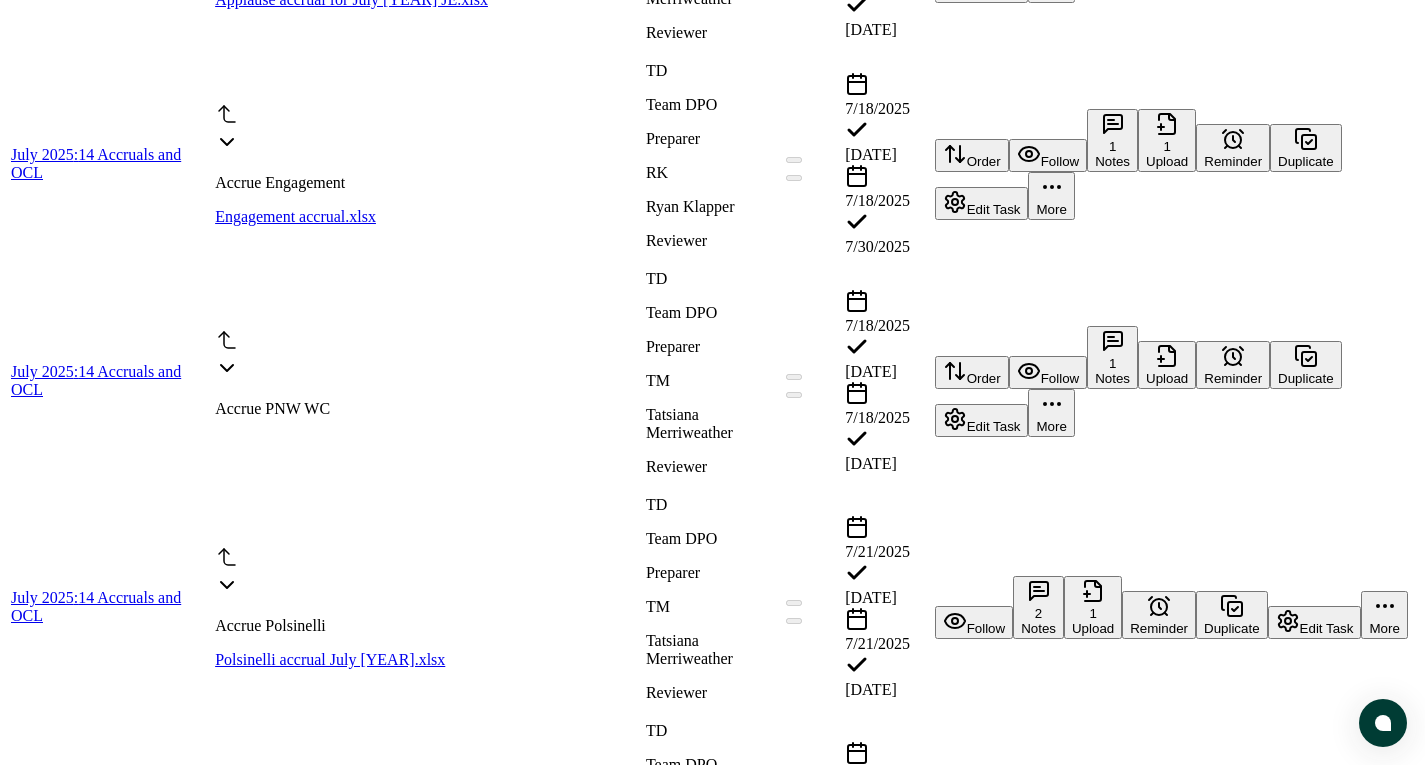 click 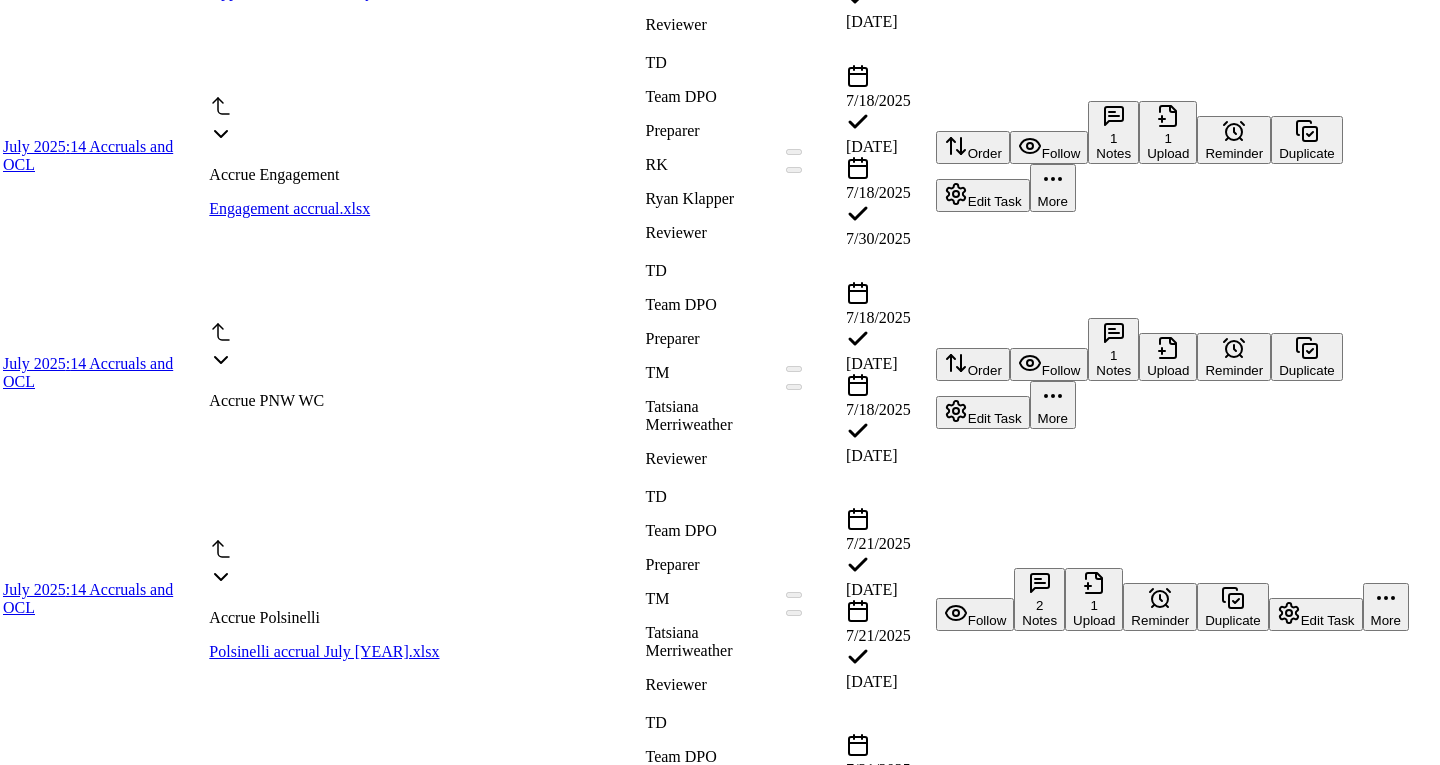 click on "Add new note" at bounding box center (77, 5711) 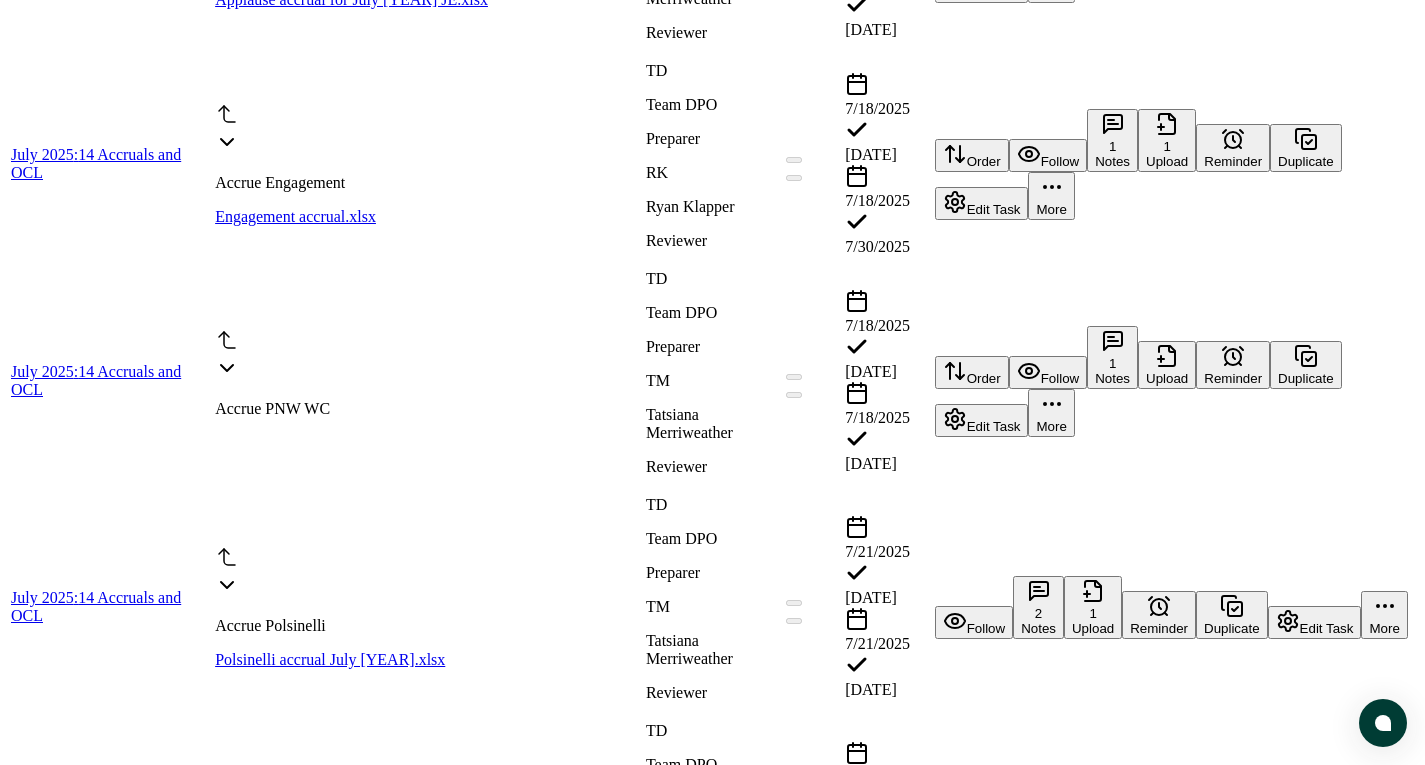 click on "Notes" at bounding box center [1112, 2667] 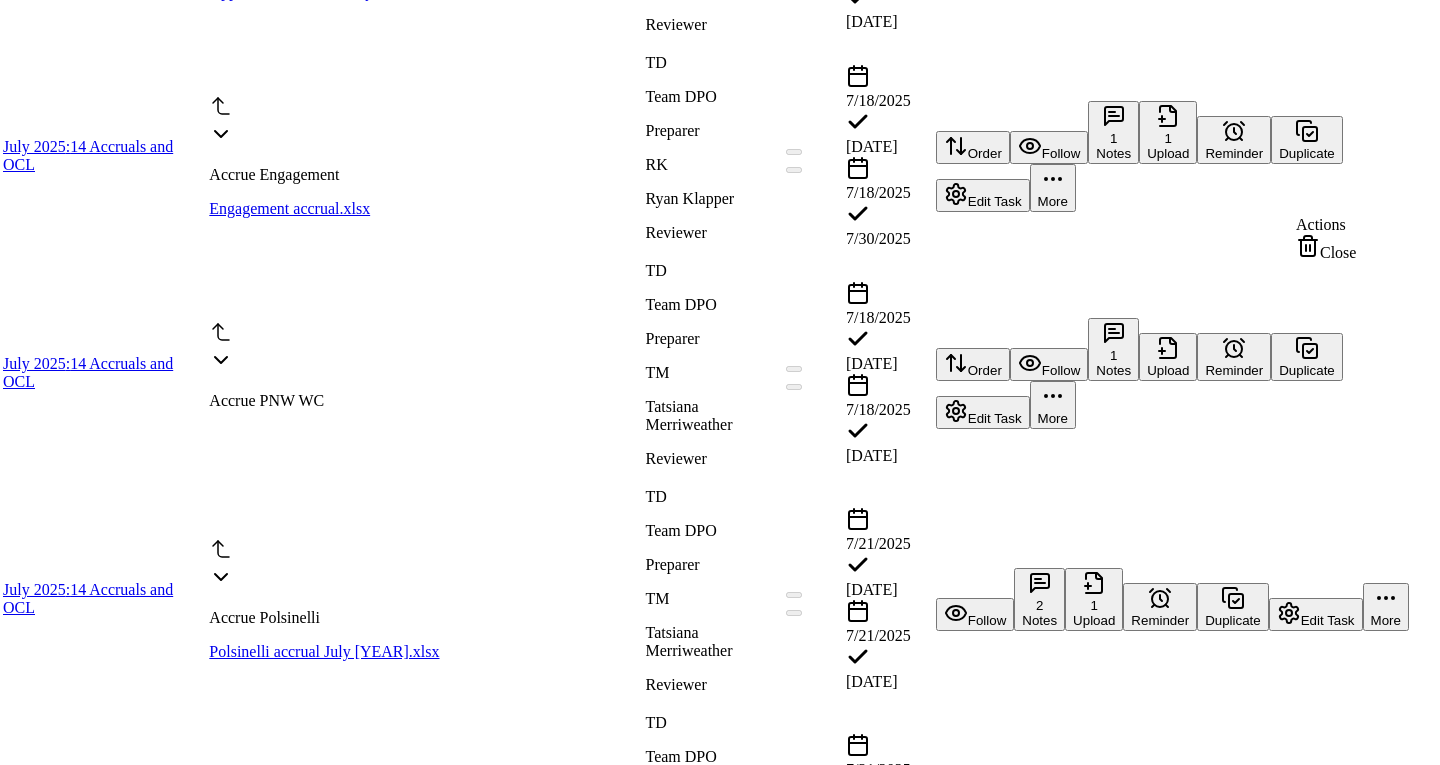 click on "CloseCore Dashboard My Tasks Folders Checklist Reconciliations Notes Documents Toggle navigation menu   TD Toggle user menu Workflow Close Subsidiary PestCo, LLC Periods Jul [YEAR] Cancel Reassign Jul [YEAR] Checklist 26 / 92 Download New  Task My Items My Open Items Ready for My Review Due Today Late Has Notes Has Reminders Has Documents Blocked Unblocked Clear Filter TD Team DPO Preparer Folder Description Assignee Sign-Off   Due Actions July [YEAR] :  14 Accruals and OCL Accrue Applause Applause accrual for July [YEAR] JE.xlsx TD Team DPO Preparer TM [NAME] Reviewer [DATE] [DATE] [DATE] [DATE] Order Follow Notes 1 Upload Reminder Duplicate Edit Task More July [YEAR] :  14 Accruals and OCL Accrue Engagement Engagement accrual.xlsx TD Team DPO Preparer RK [NAME] Reviewer [DATE] [DATE] [DATE] [DATE] Order Follow 1 Notes 1 Upload Reminder Duplicate Edit Task More July [YEAR] :  14 Accruals and OCL Accrue PNW WC TD Team DPO Preparer TM [NAME] Reviewer [DATE] [DATE]" at bounding box center (712, 2353) 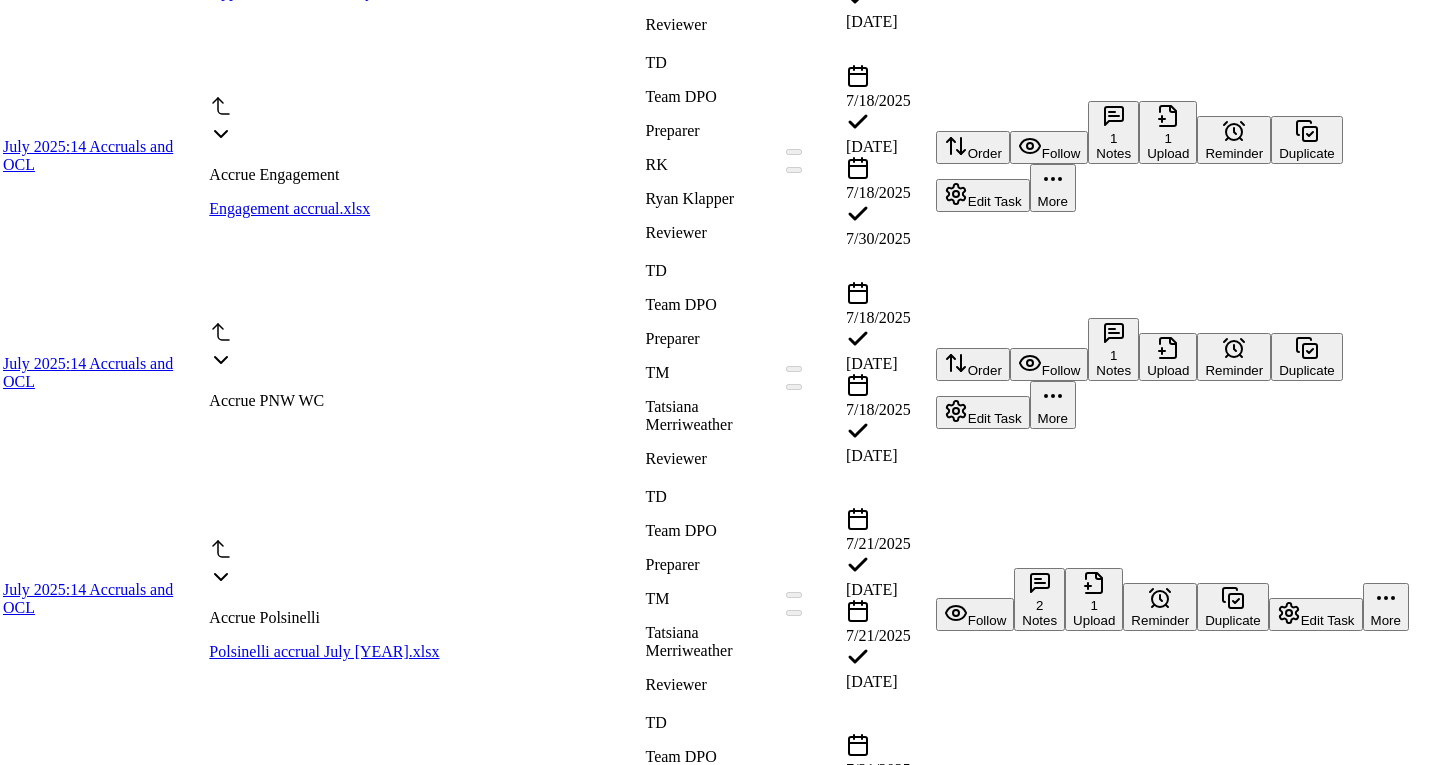 click 